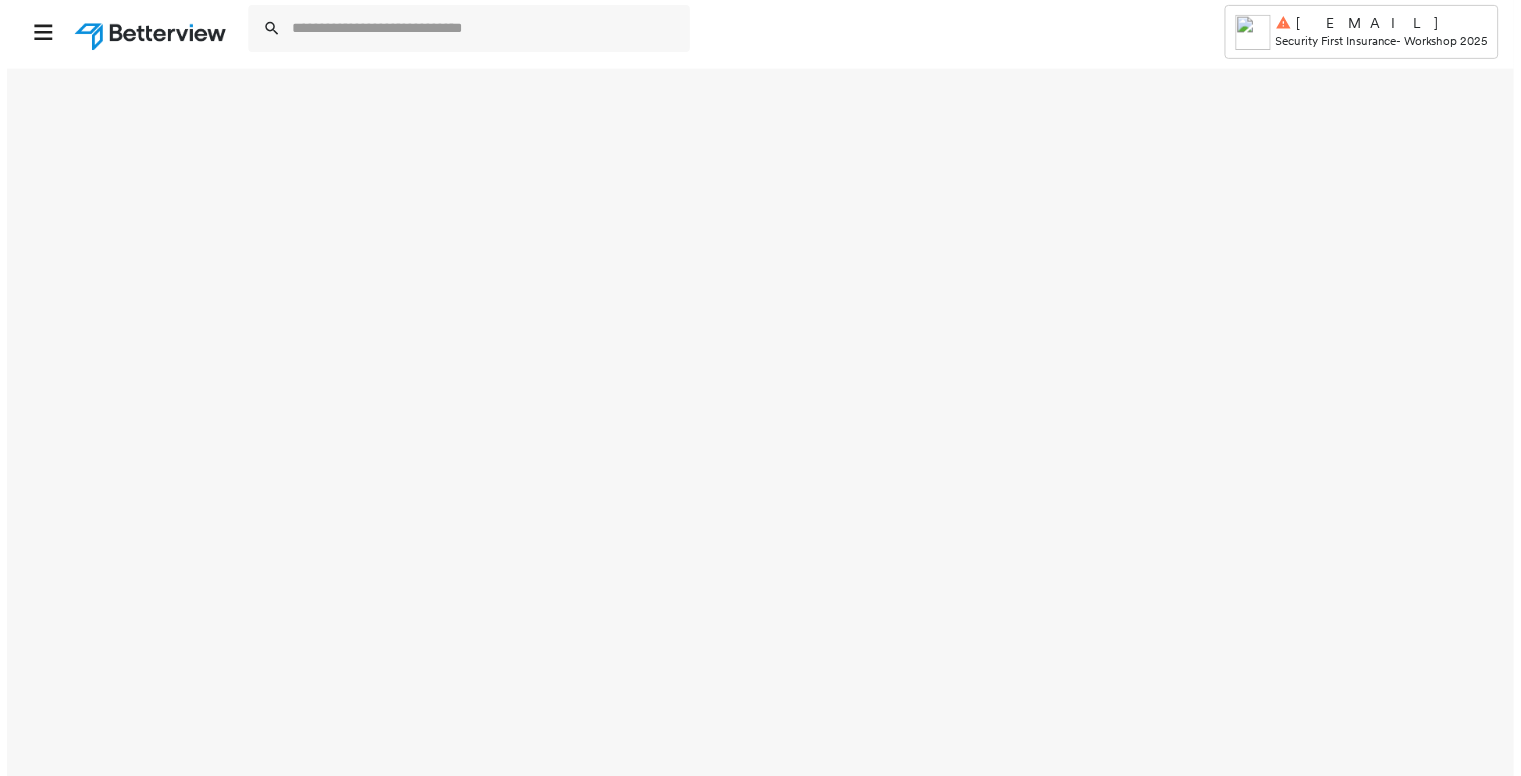 scroll, scrollTop: 0, scrollLeft: 0, axis: both 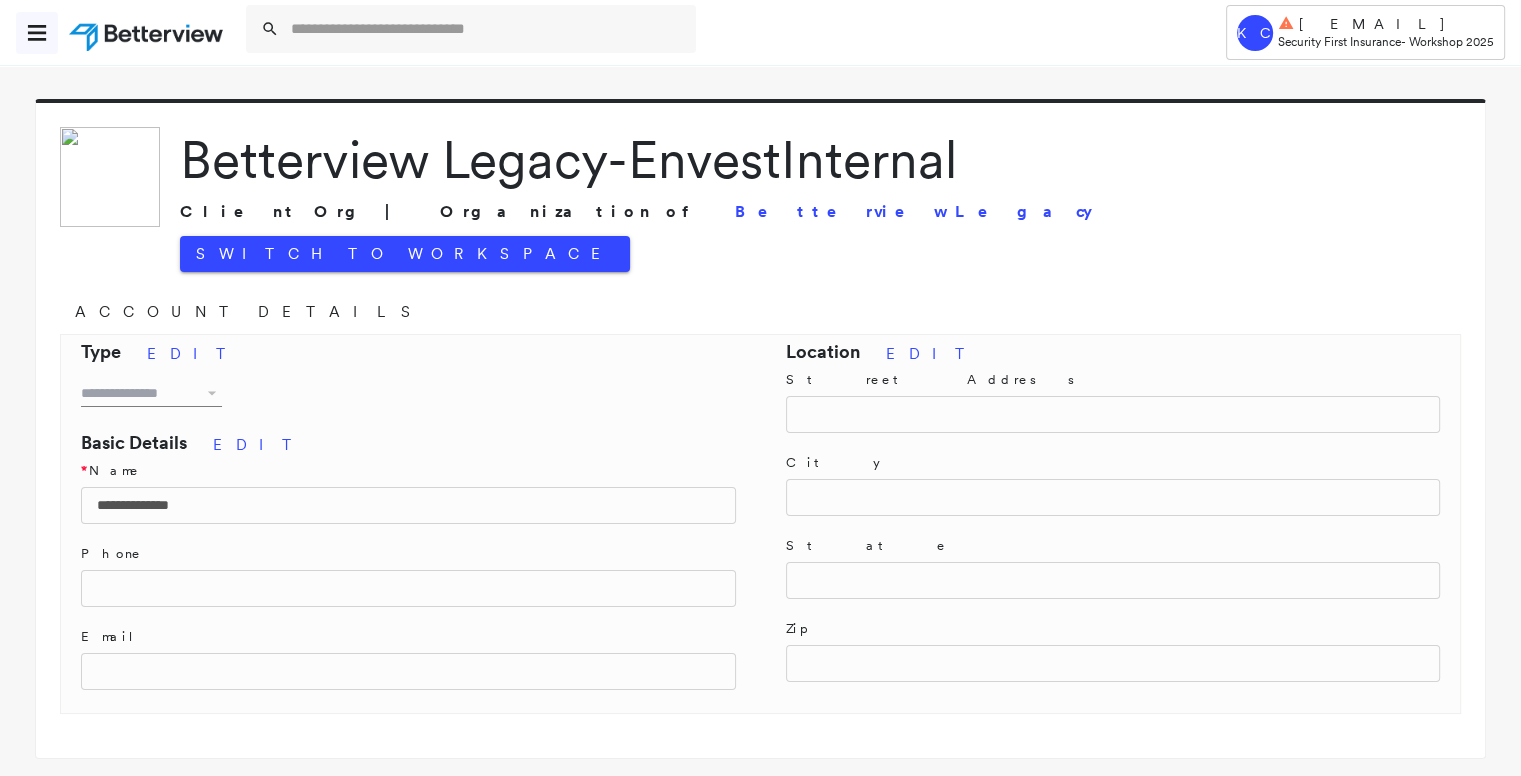 click at bounding box center [37, 33] 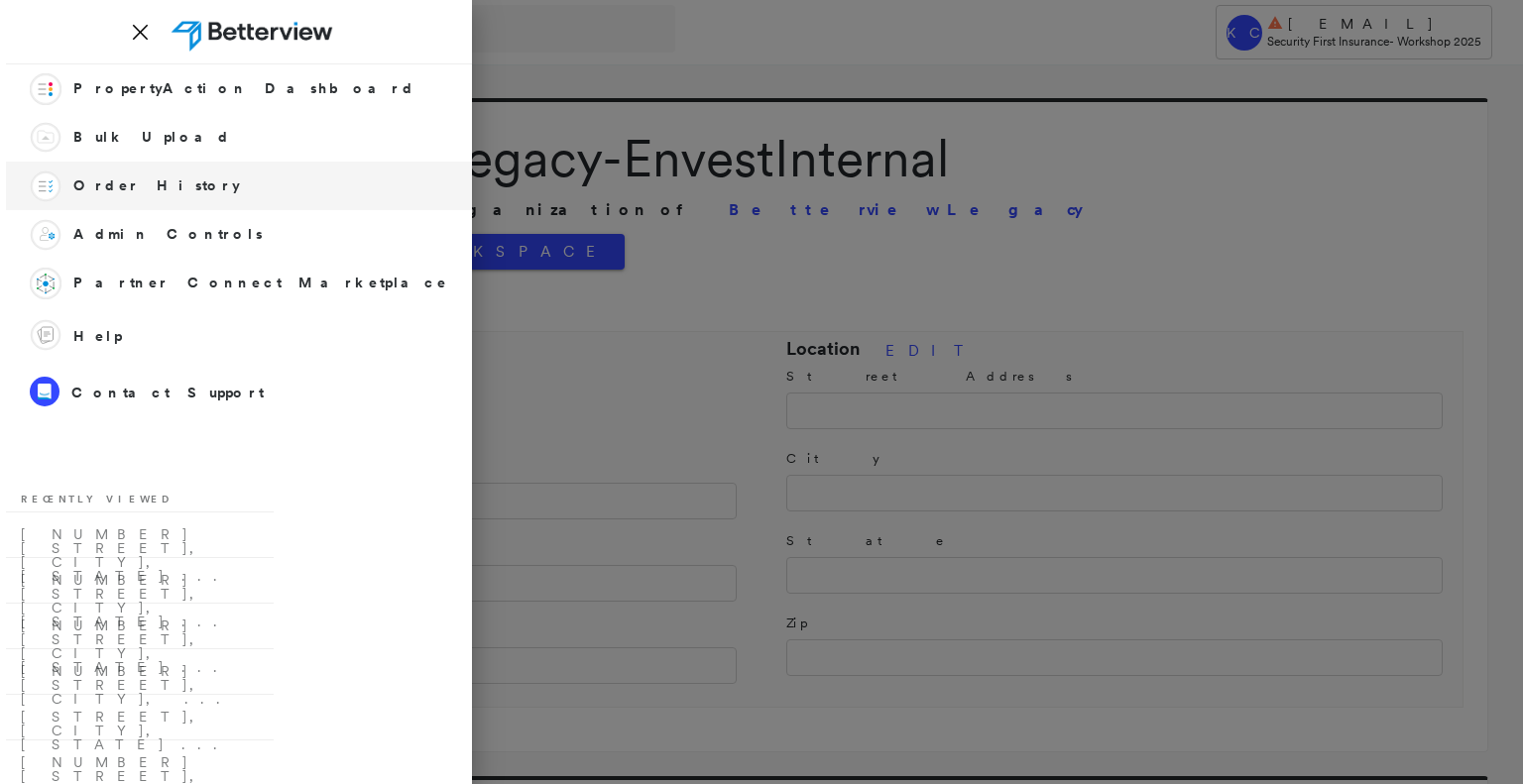 click on "Order History" at bounding box center [157, 185] 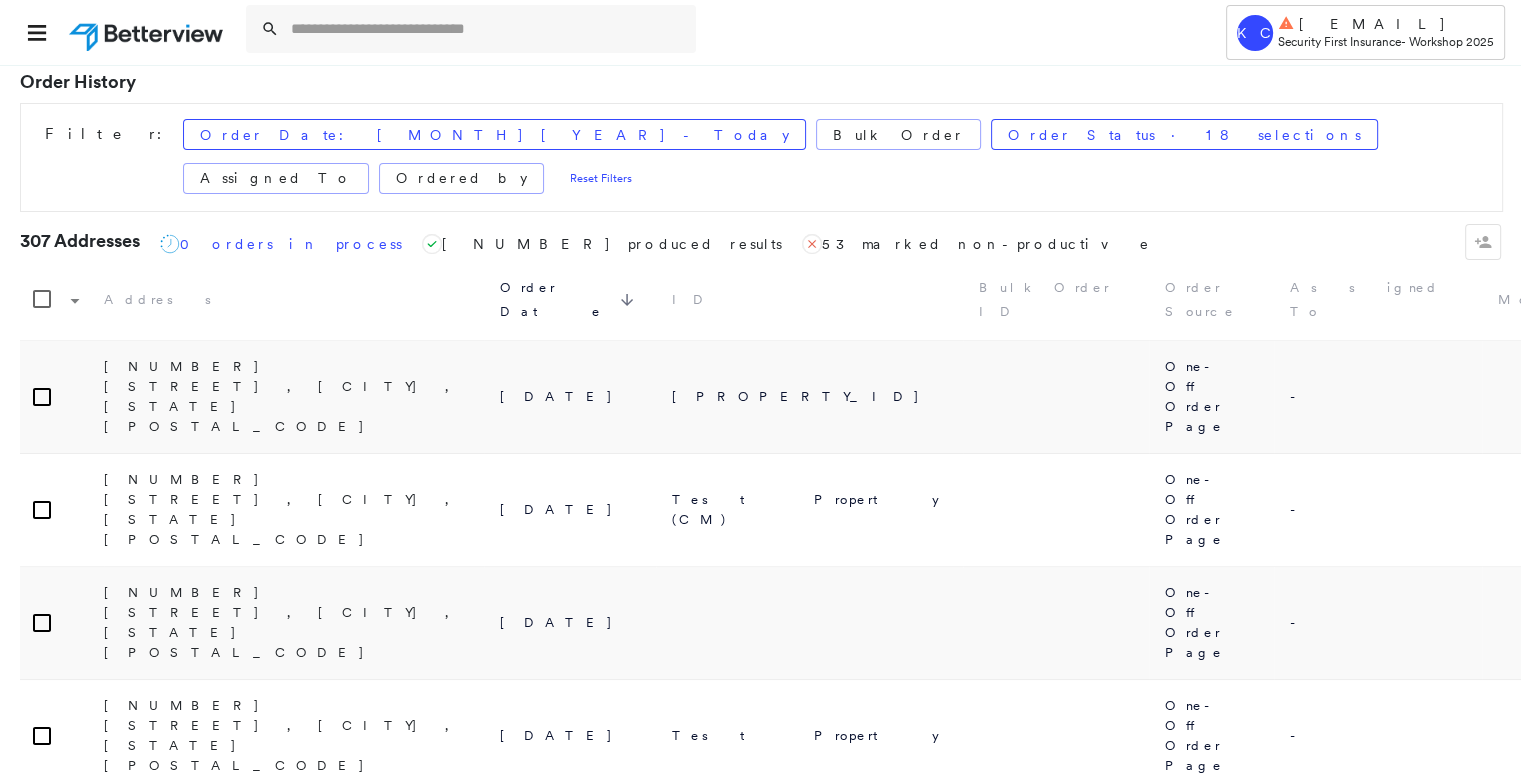 scroll, scrollTop: 0, scrollLeft: 0, axis: both 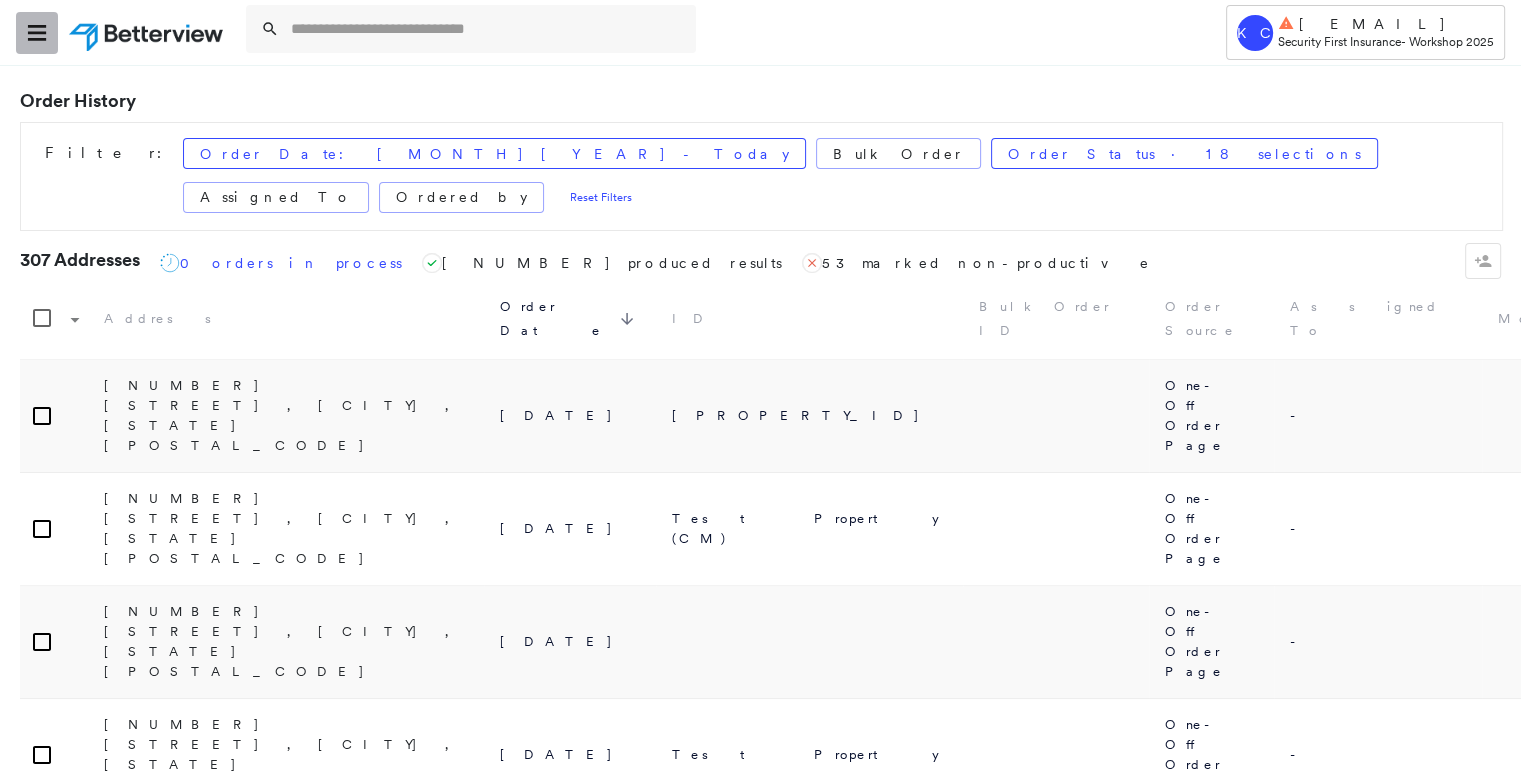 click at bounding box center (37, 33) 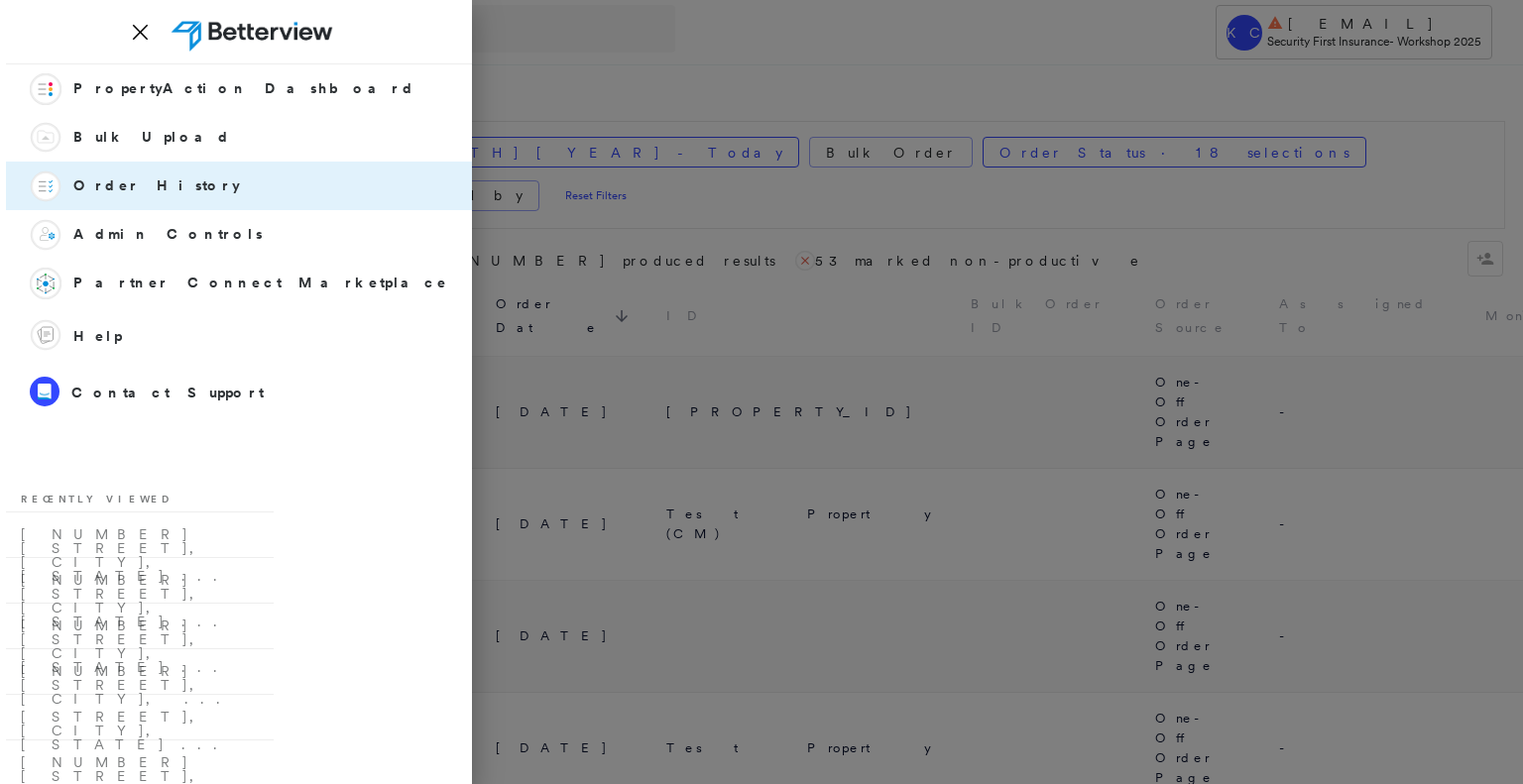 click at bounding box center (762, 392) 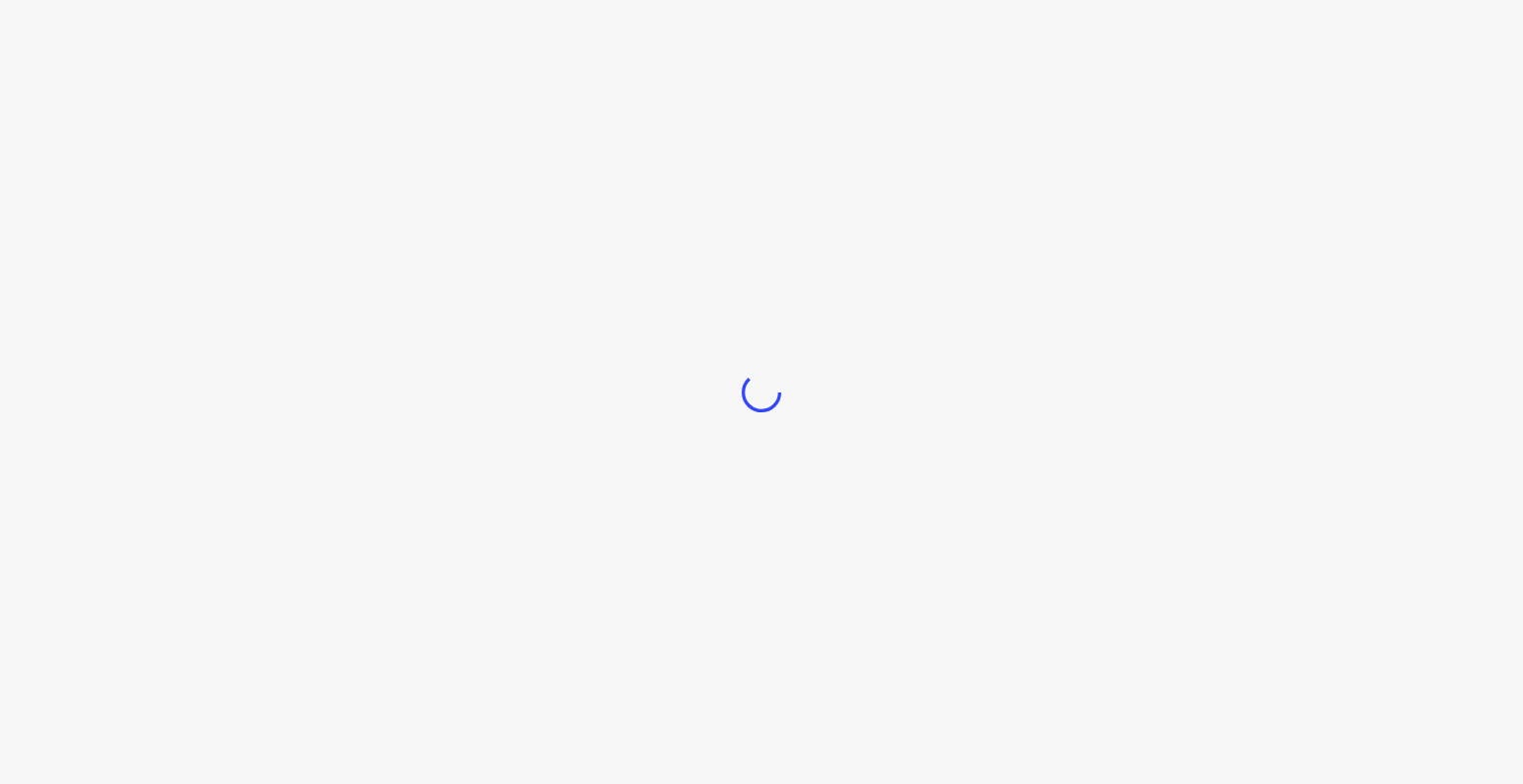 scroll, scrollTop: 0, scrollLeft: 0, axis: both 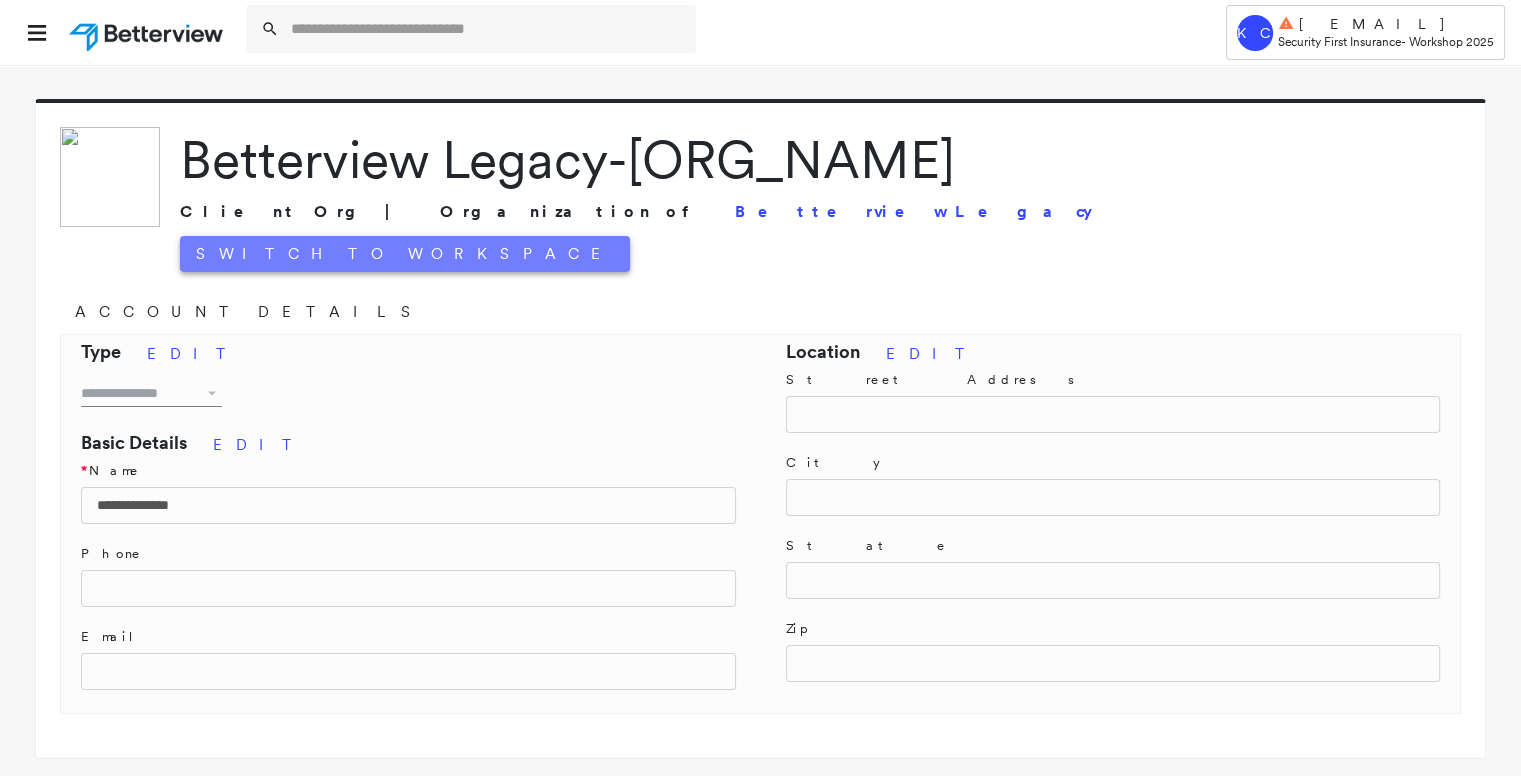 click on "Switch to Workspace" at bounding box center [405, 254] 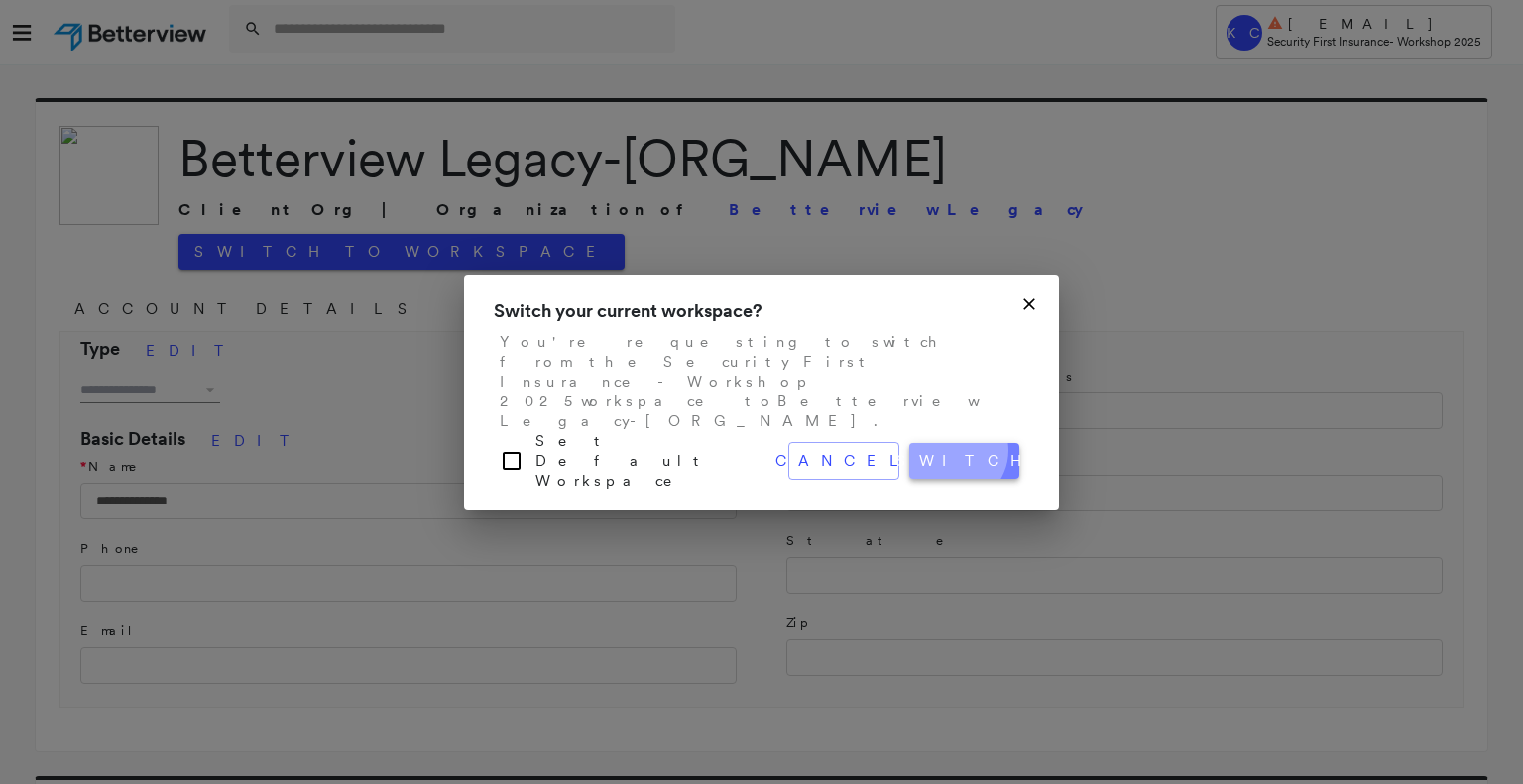 click on "switch" at bounding box center (965, 461) 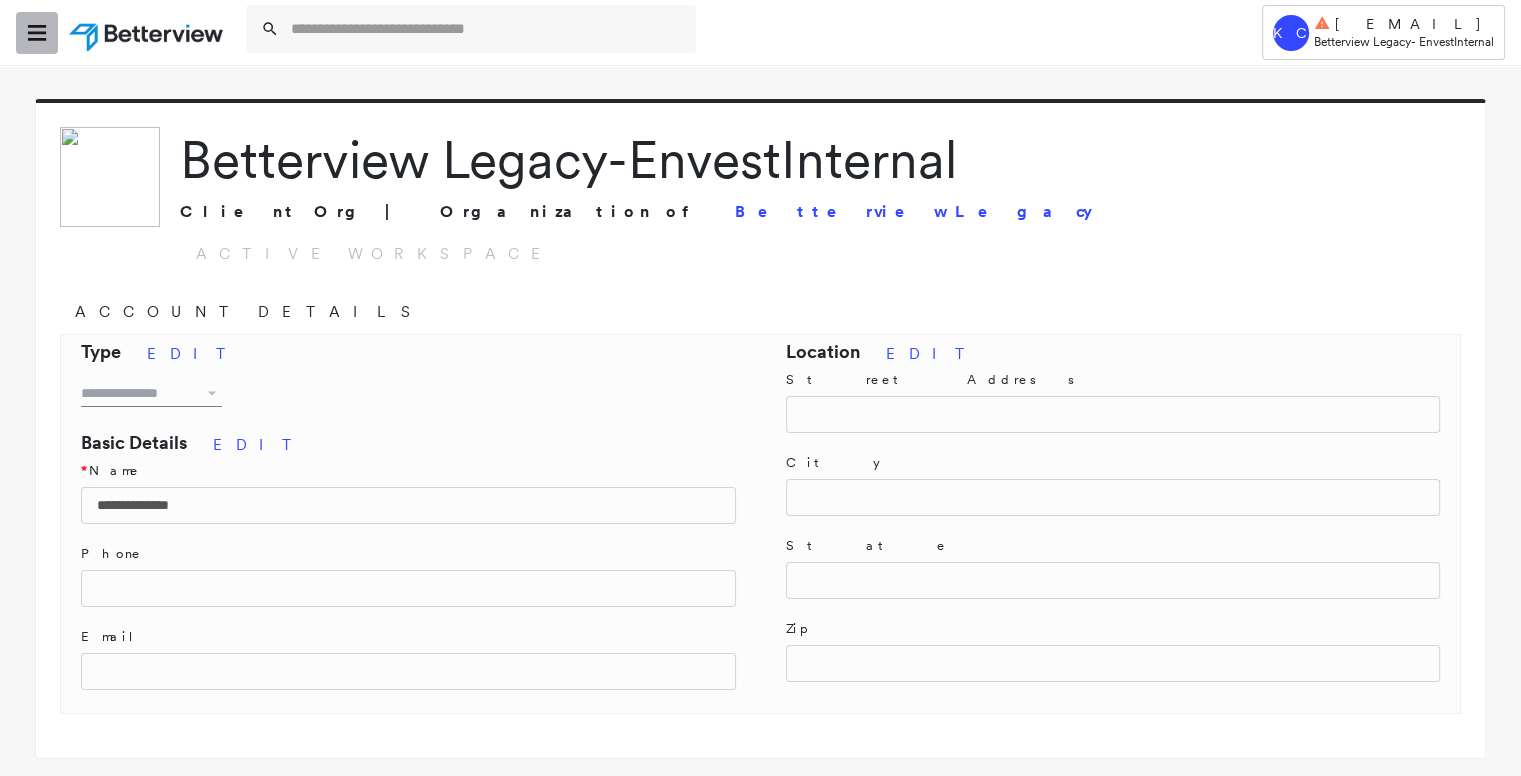 click at bounding box center [37, 33] 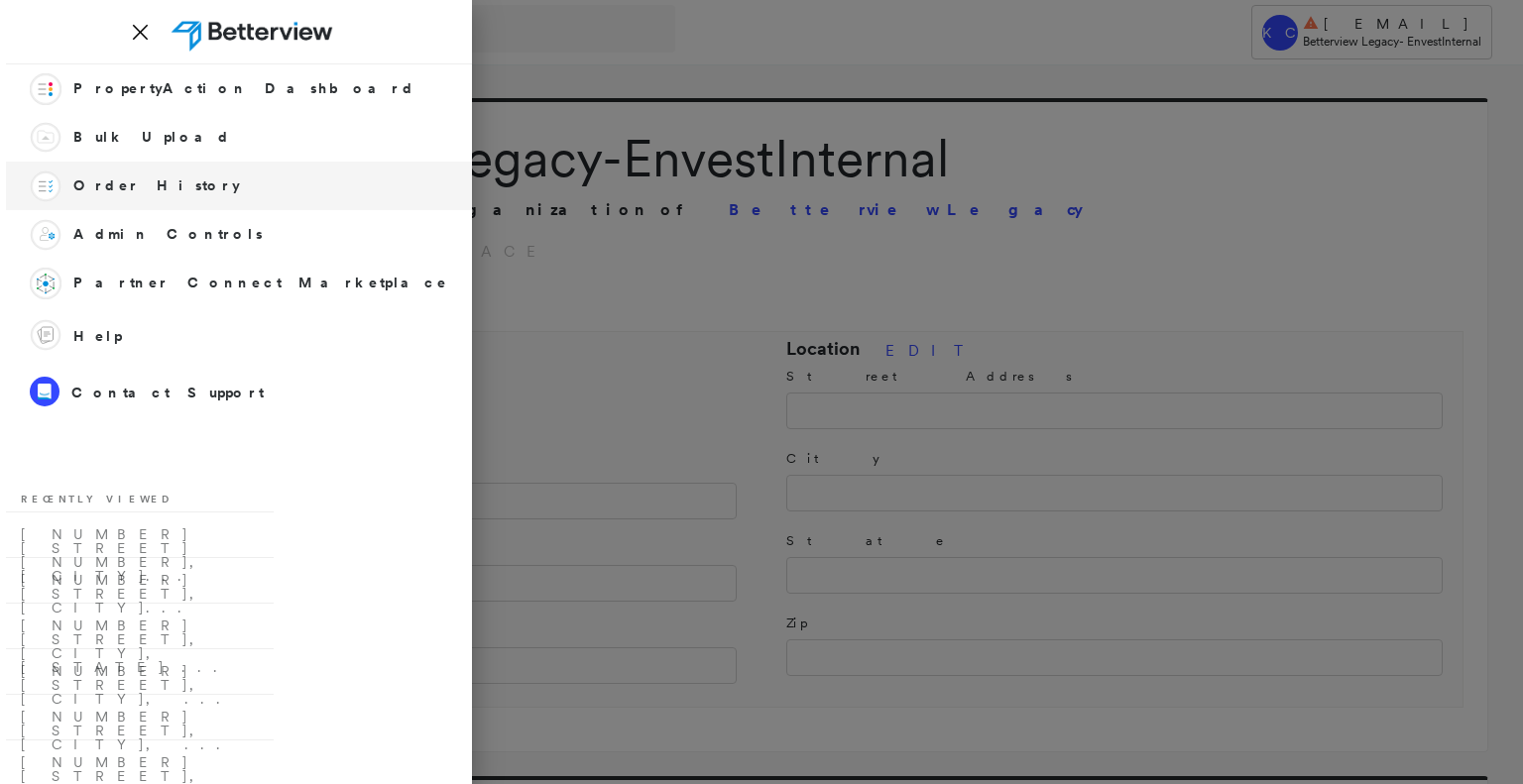 click on "Order History" at bounding box center [157, 185] 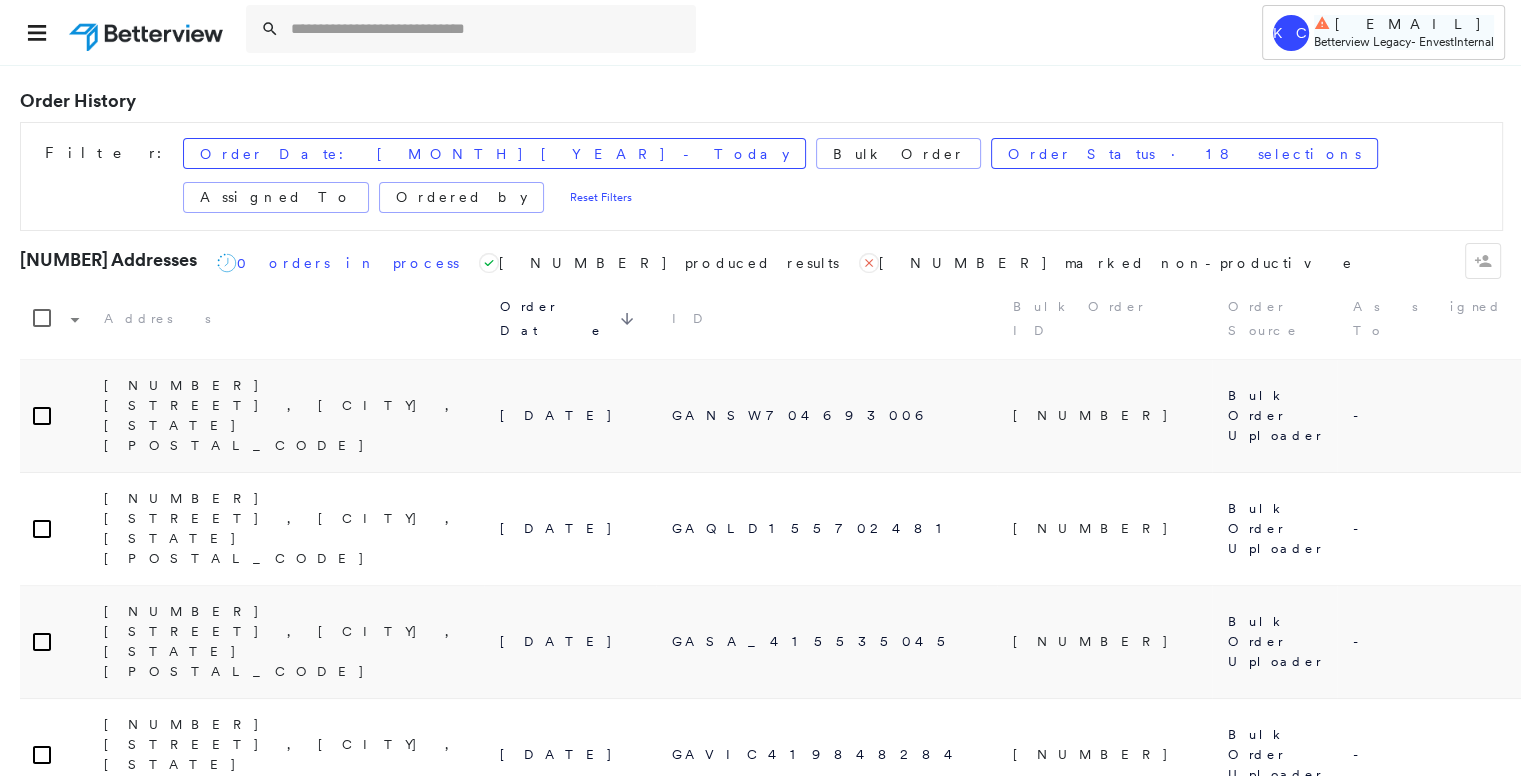 click on "Betterview Legacy" at bounding box center (1362, 41) 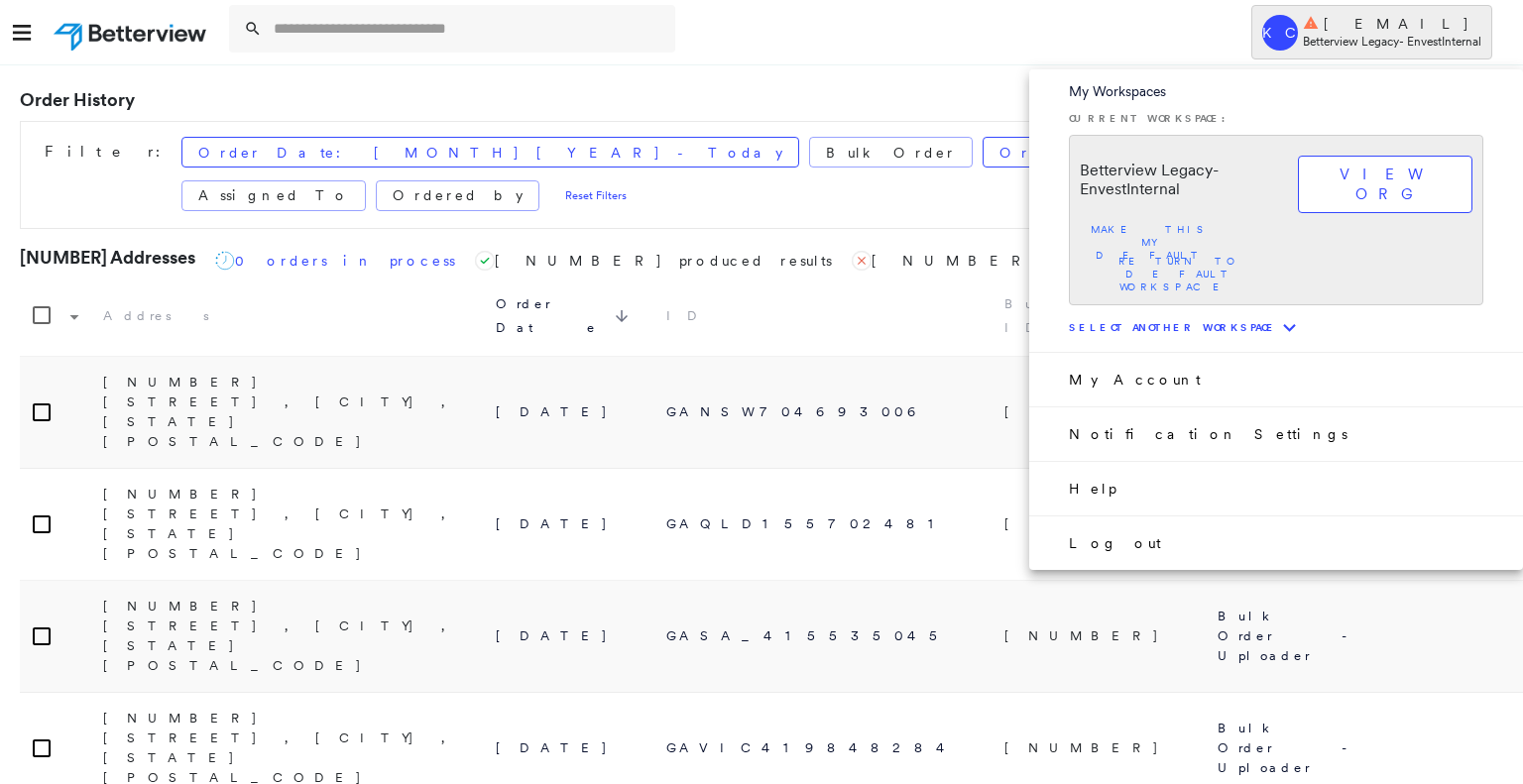 click on "view org" at bounding box center (1385, 184) 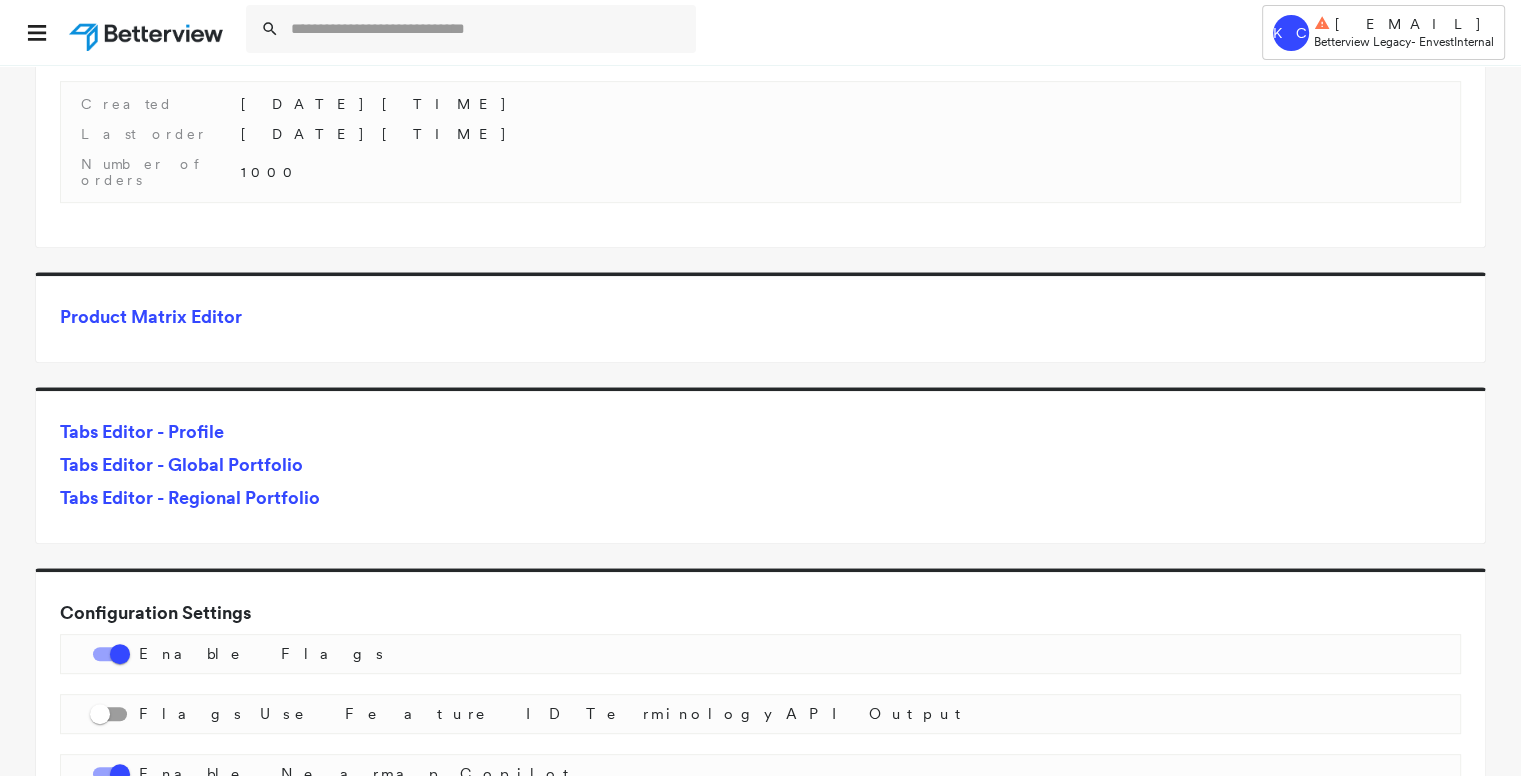 scroll, scrollTop: 769, scrollLeft: 0, axis: vertical 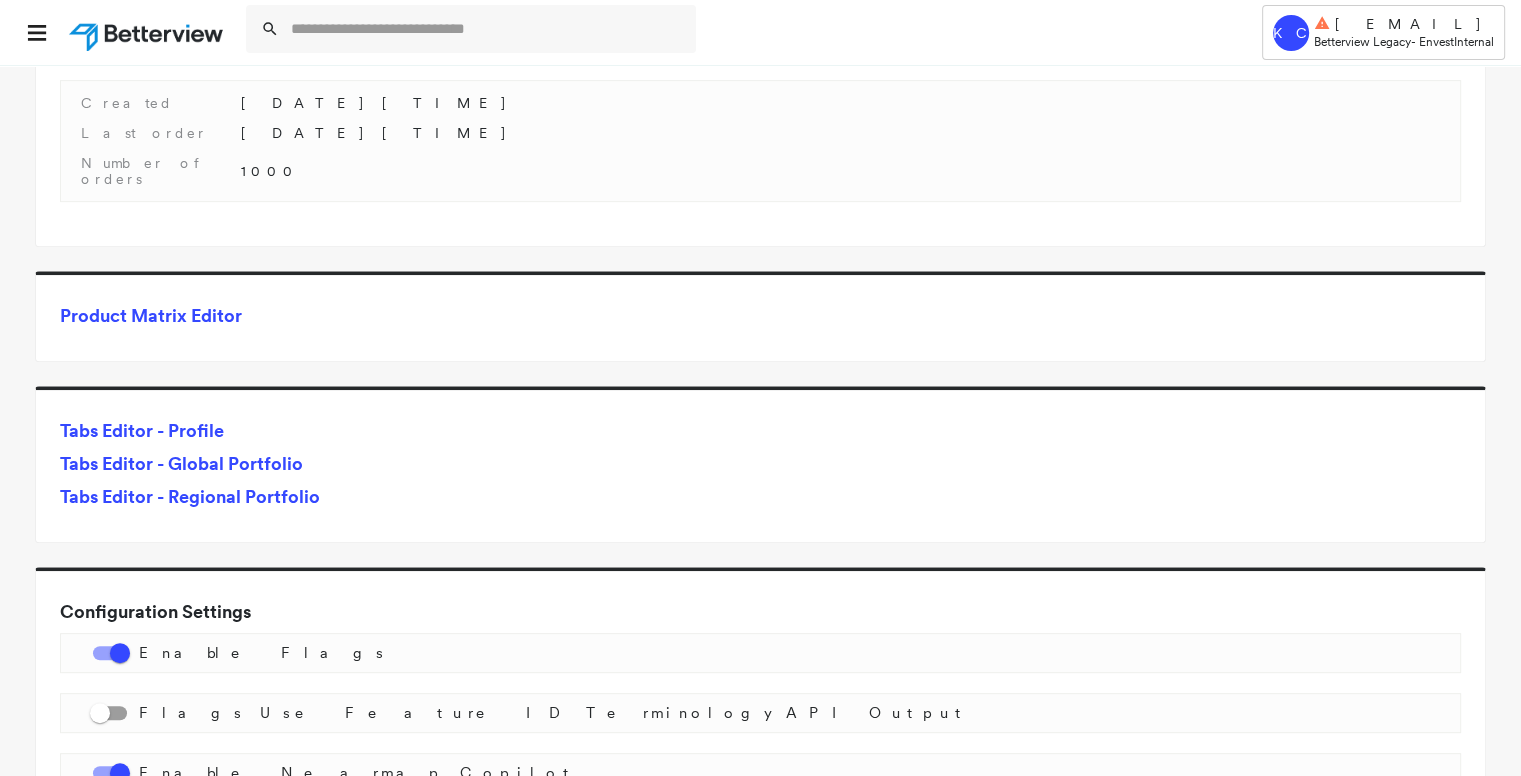 click on "Product Matrix Editor" at bounding box center (151, 315) 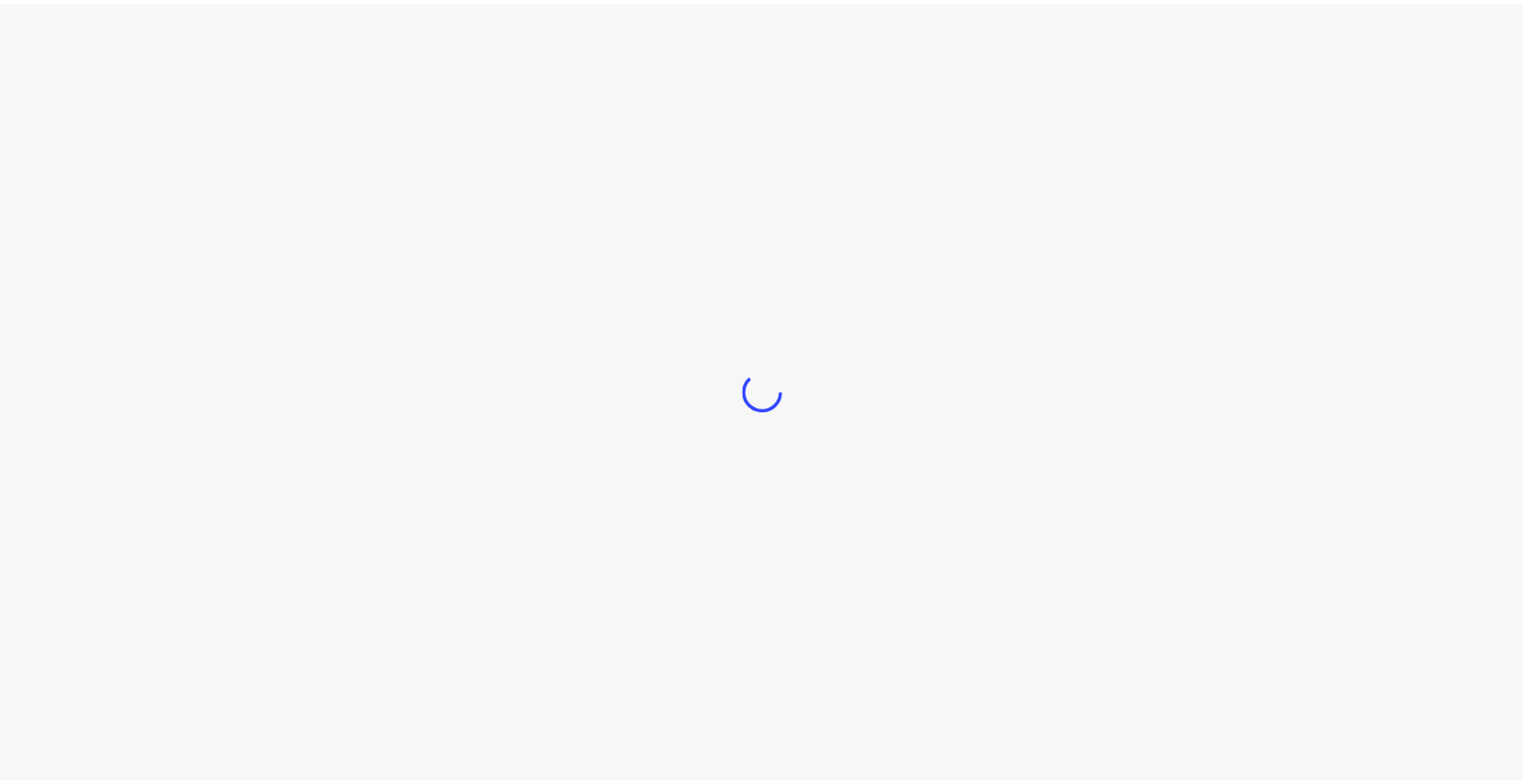 scroll, scrollTop: 0, scrollLeft: 0, axis: both 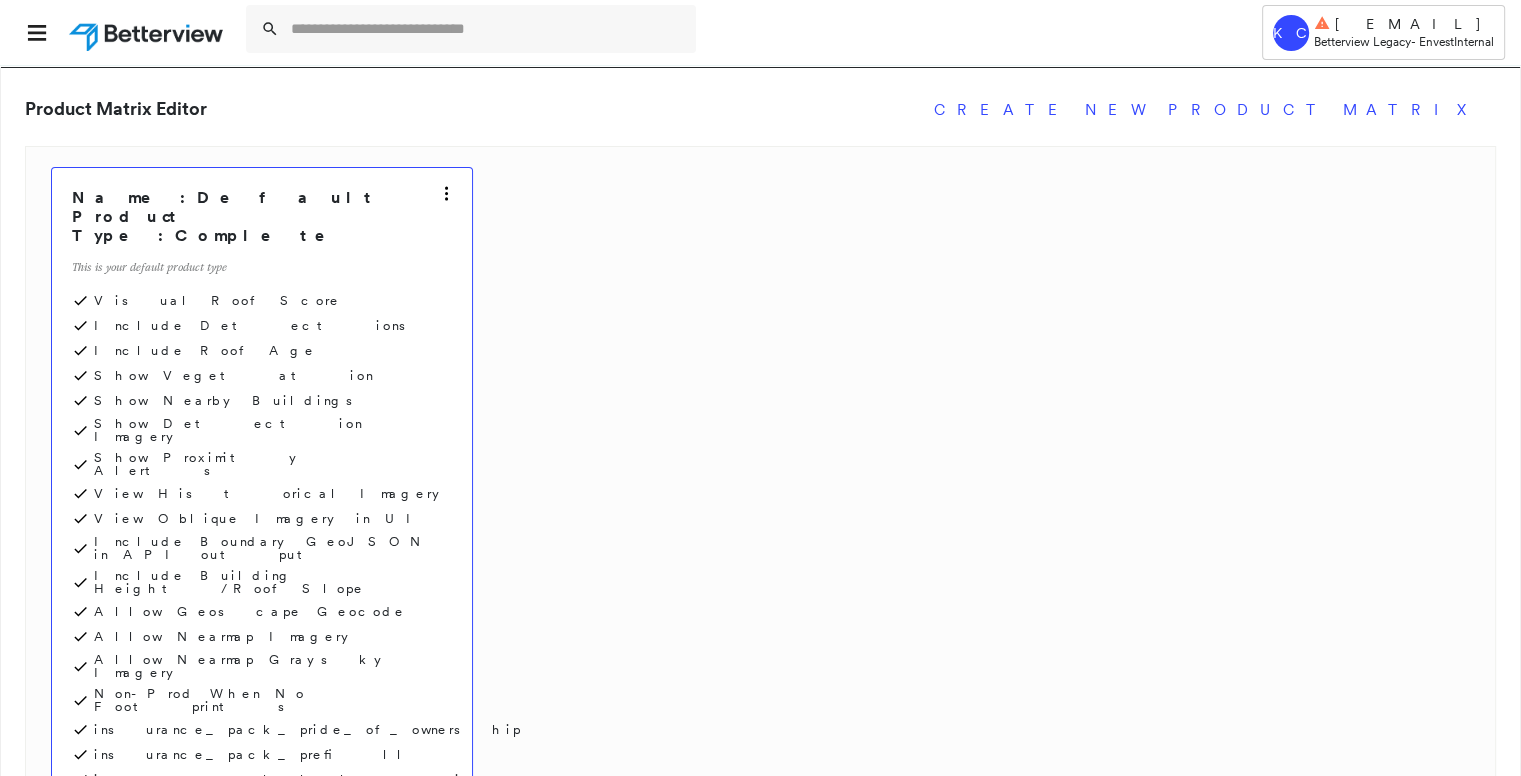 click at bounding box center (446, 193) 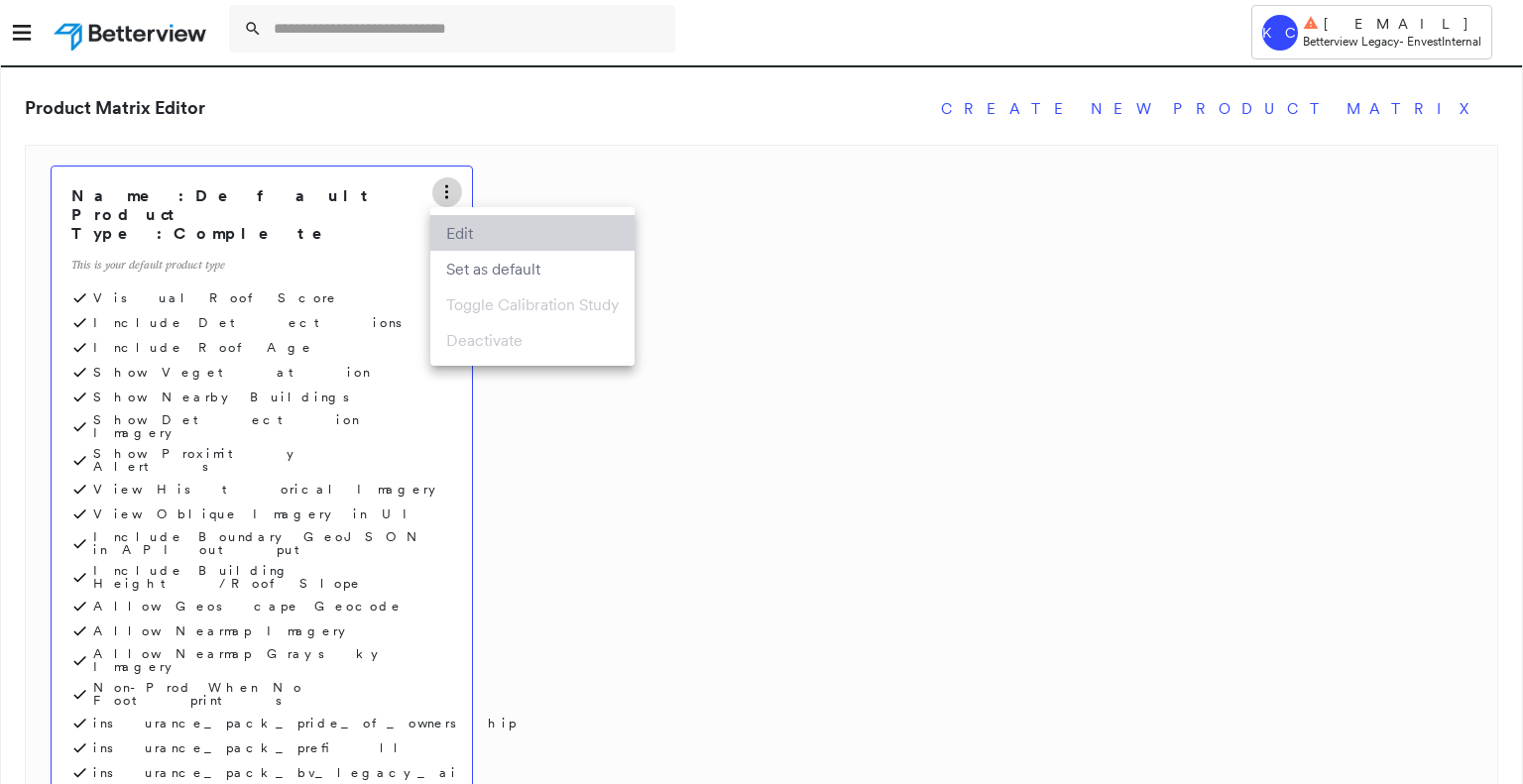 click on "Edit" at bounding box center (532, 233) 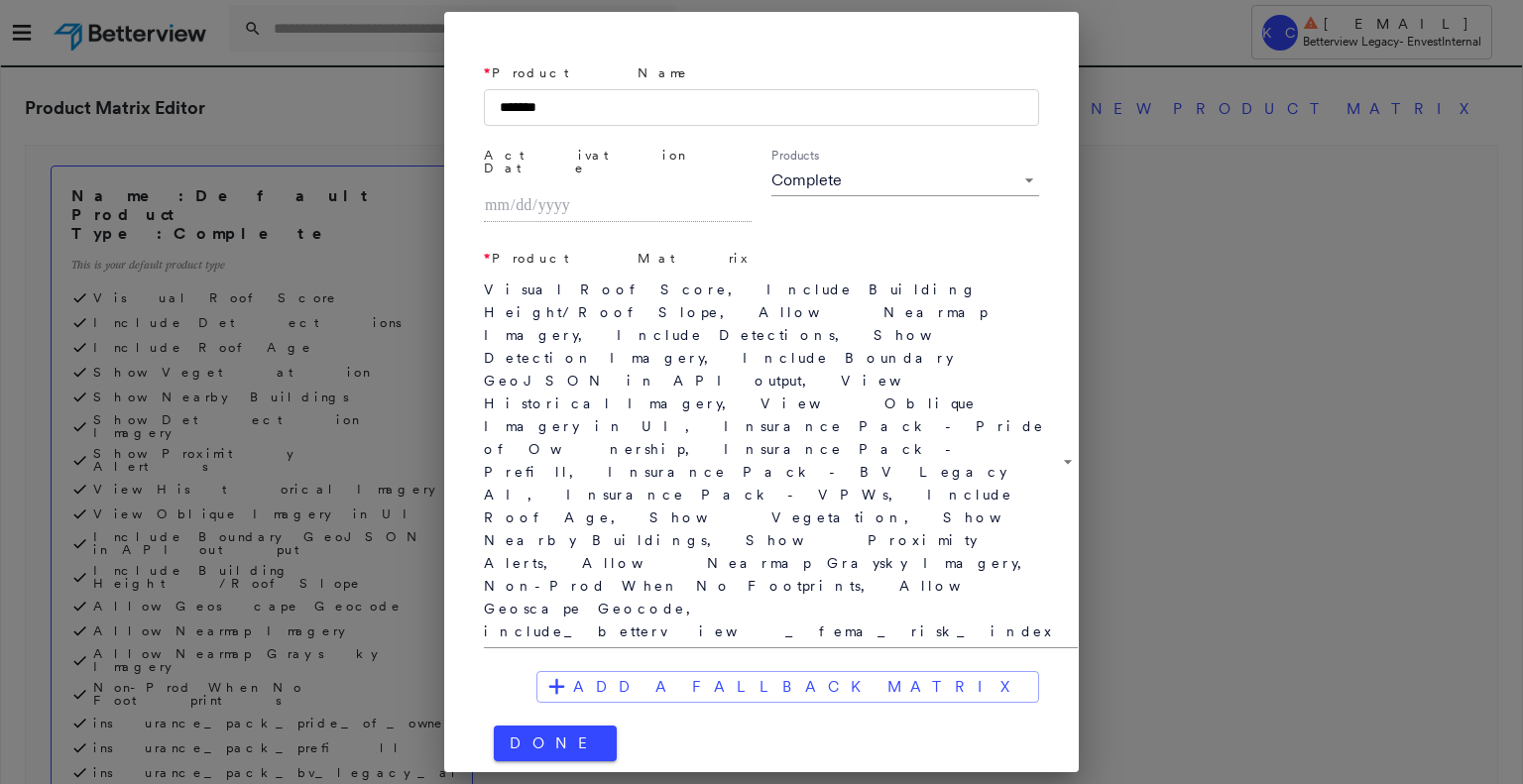 click on "**********" at bounding box center [762, 392] 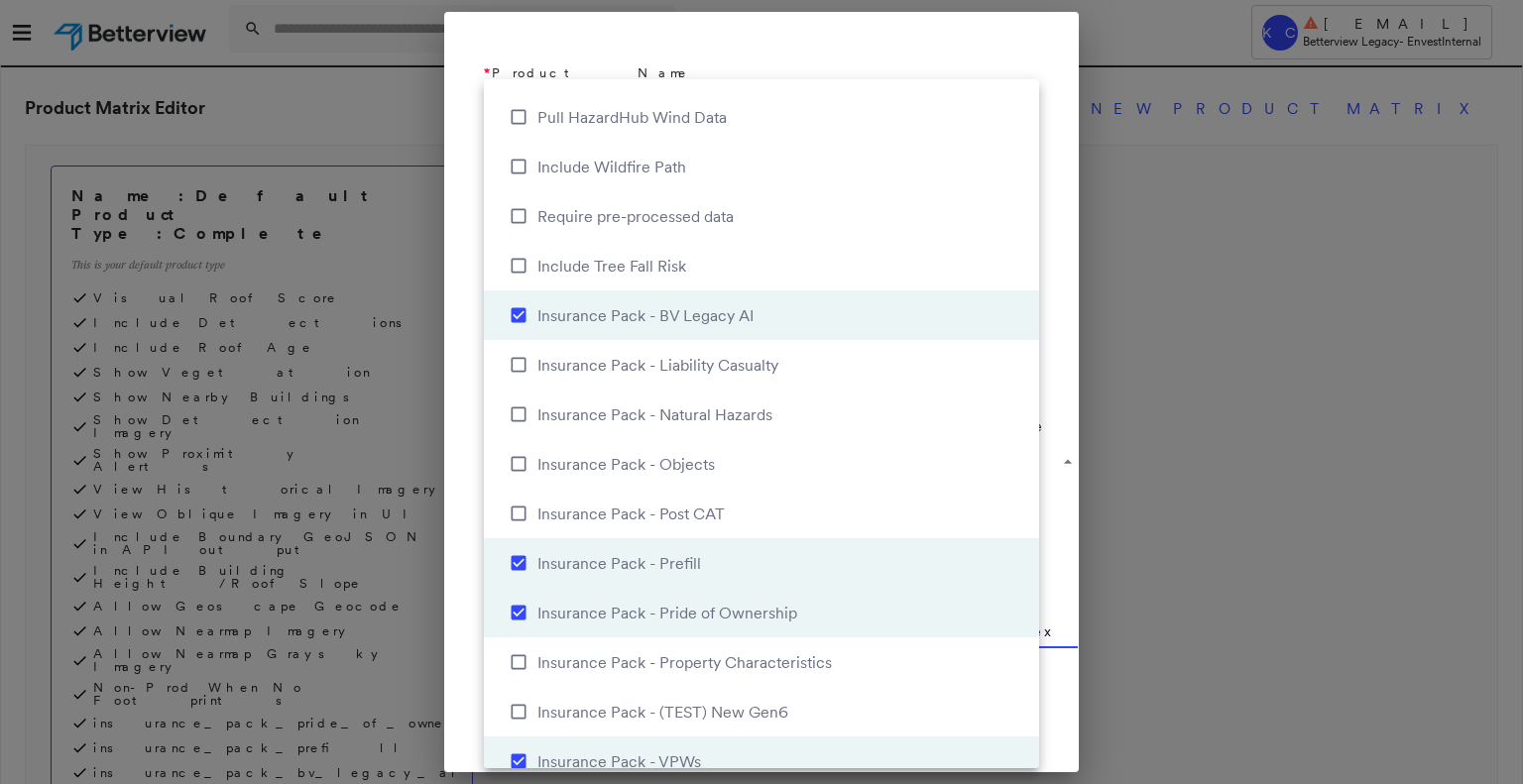 scroll, scrollTop: 2646, scrollLeft: 0, axis: vertical 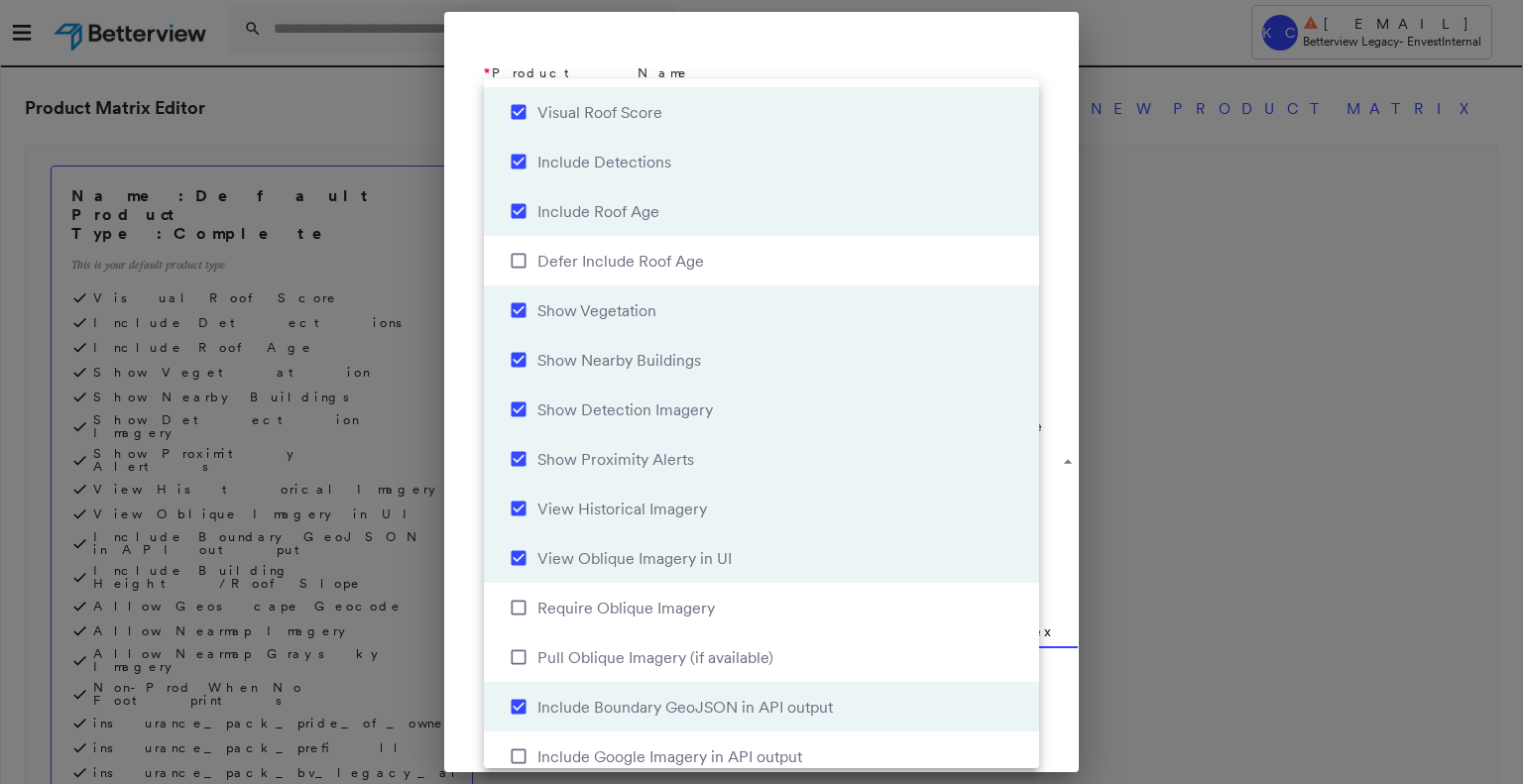 click at bounding box center (762, 392) 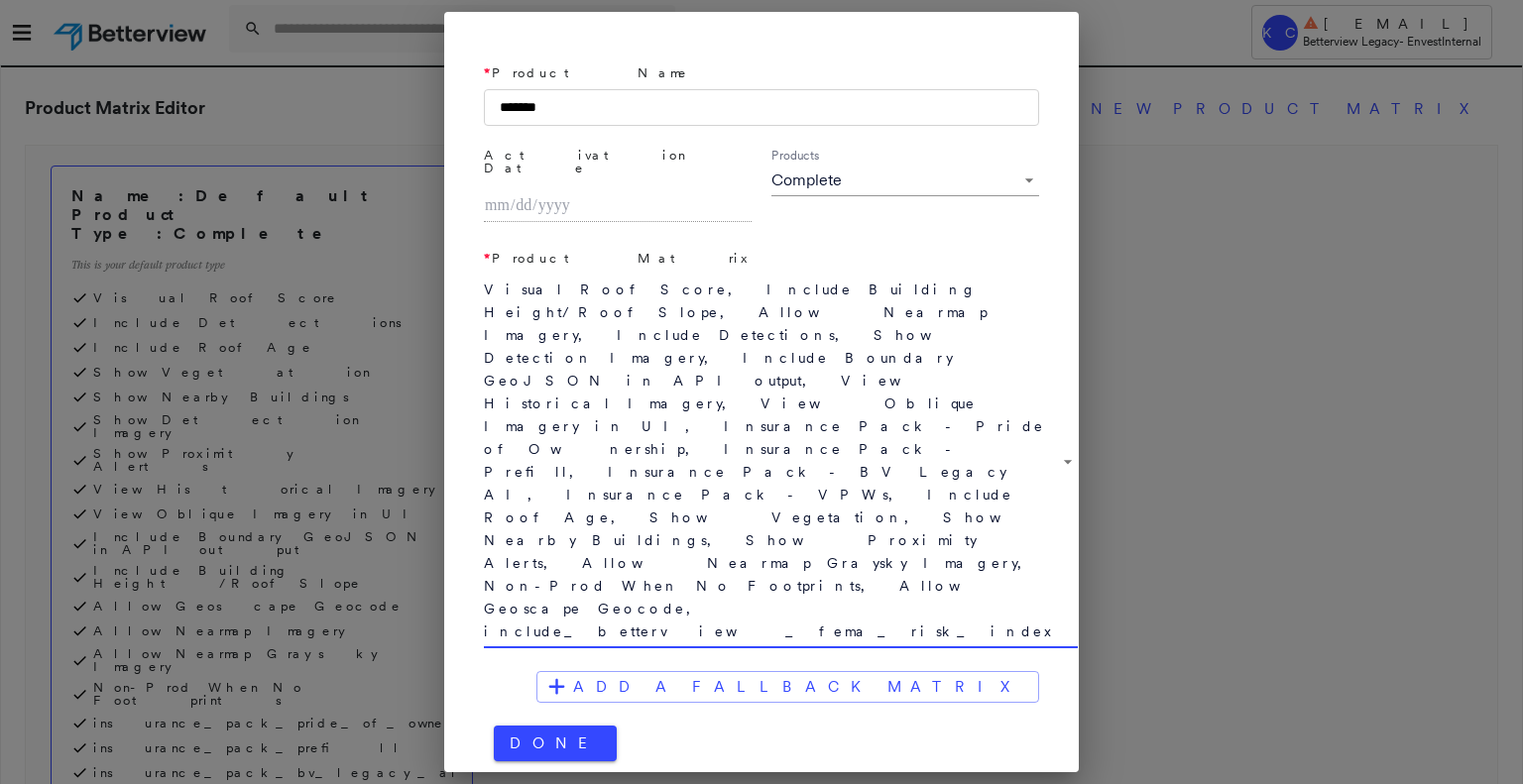 click on "**********" at bounding box center (762, 392) 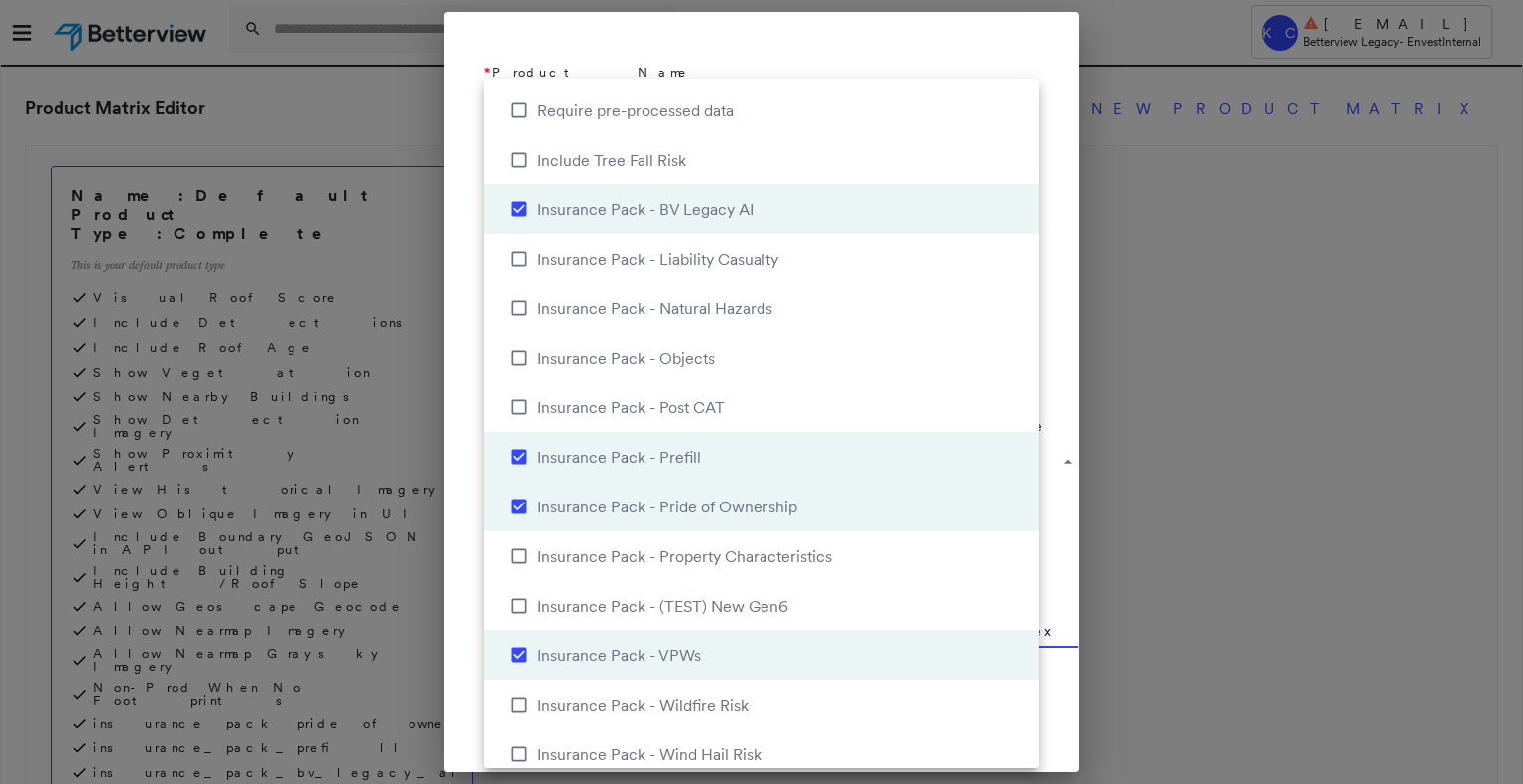 scroll, scrollTop: 2646, scrollLeft: 0, axis: vertical 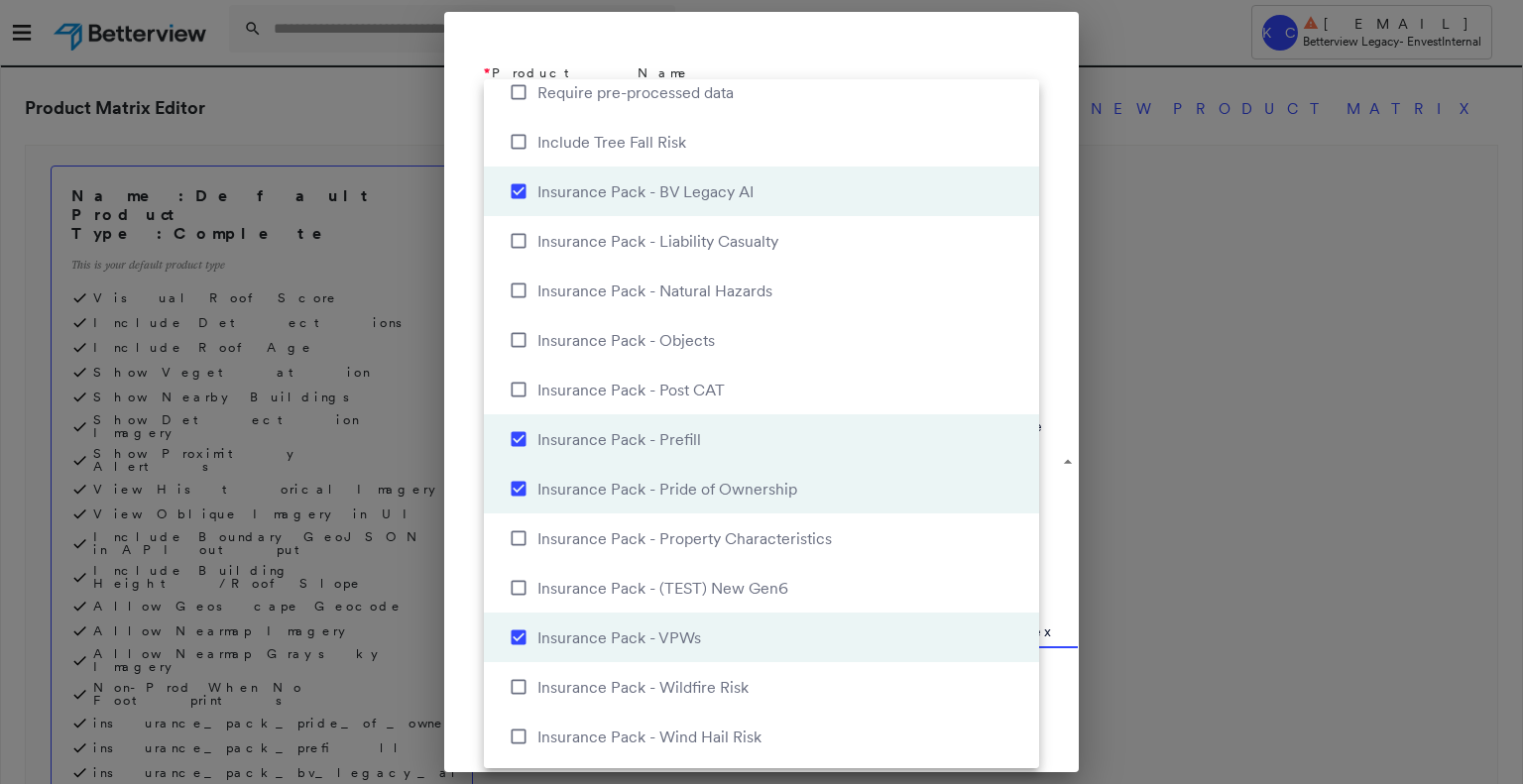 click at bounding box center [762, 392] 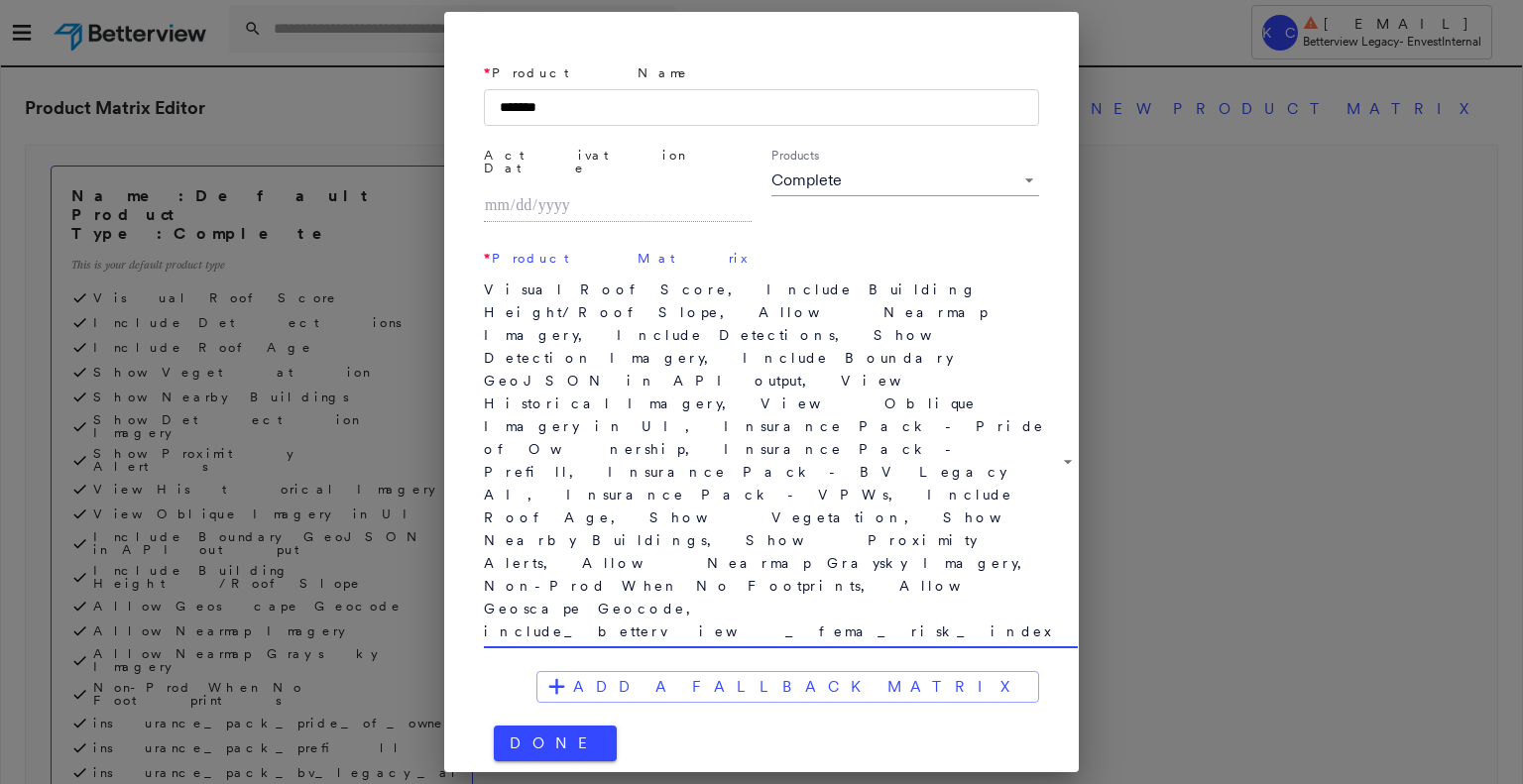 click on "**********" at bounding box center (762, 392) 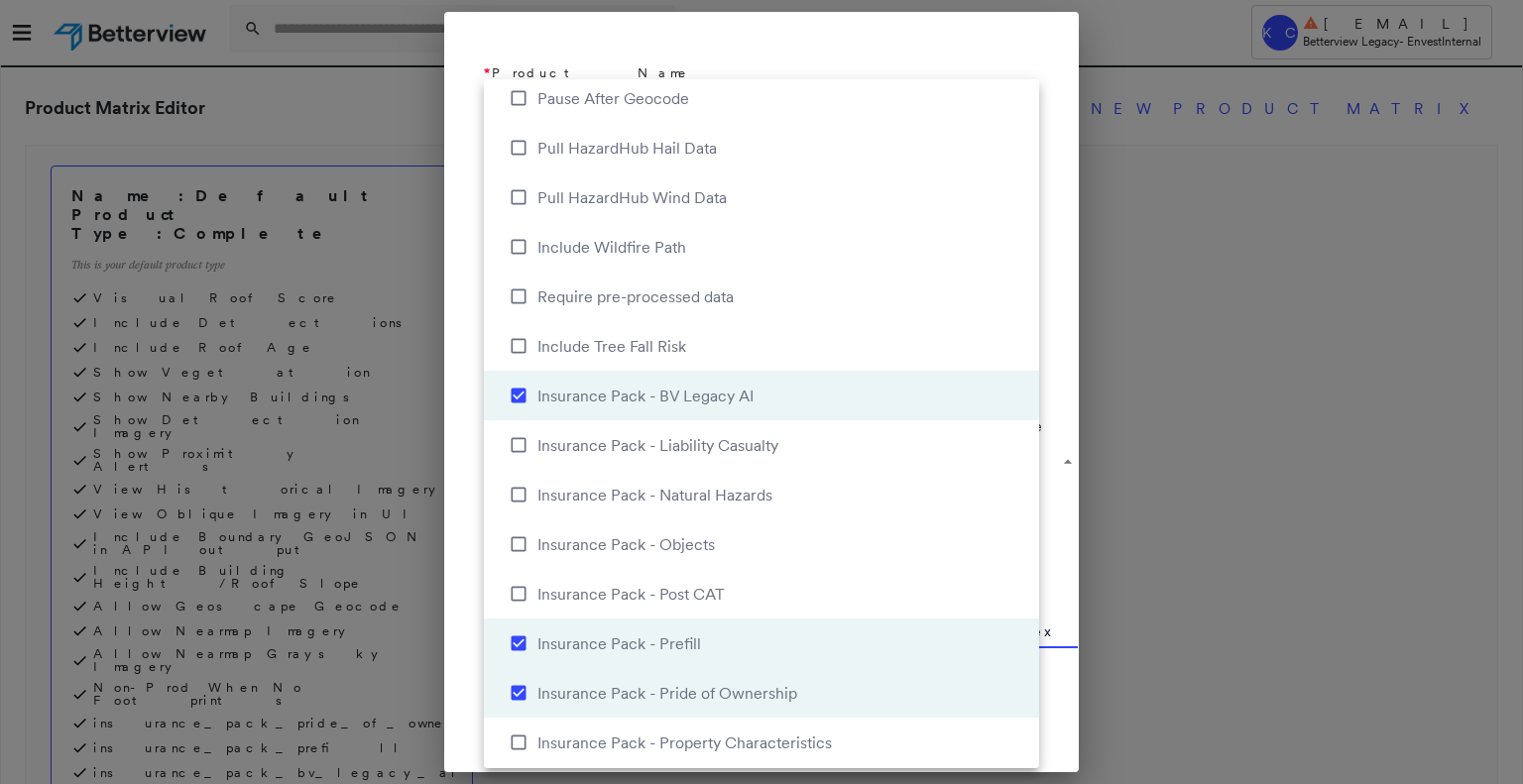 scroll, scrollTop: 2646, scrollLeft: 0, axis: vertical 